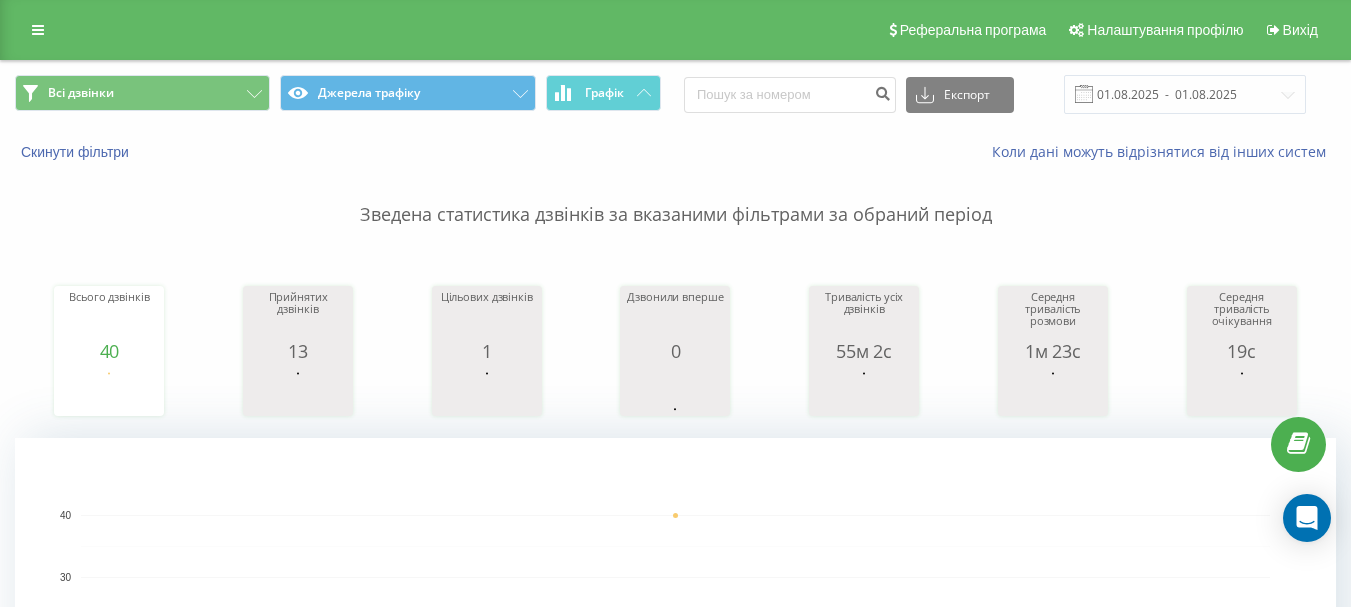 scroll, scrollTop: 0, scrollLeft: 0, axis: both 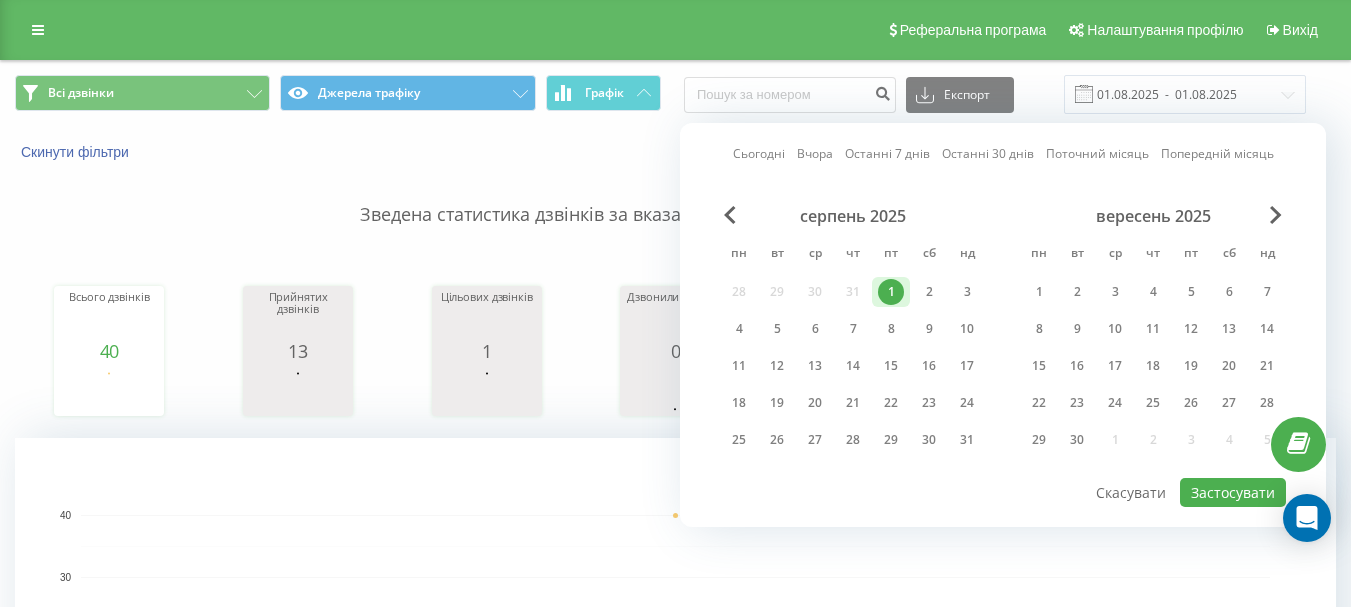 click on "4" at bounding box center (739, 329) 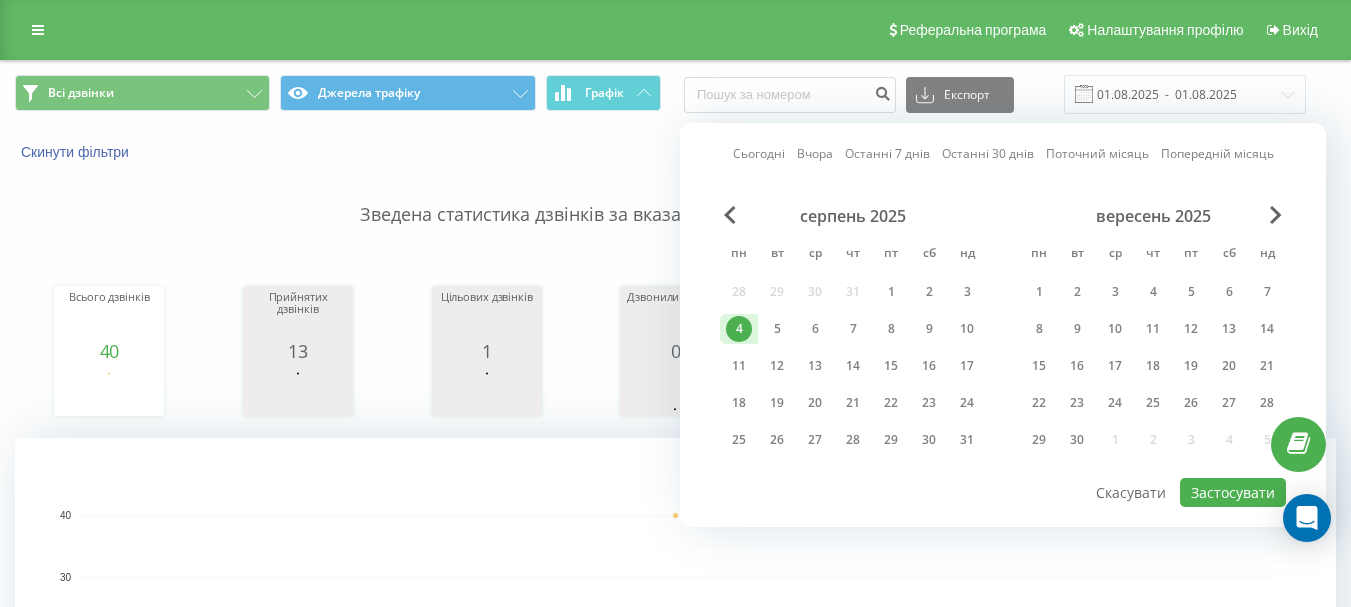 scroll, scrollTop: 0, scrollLeft: 0, axis: both 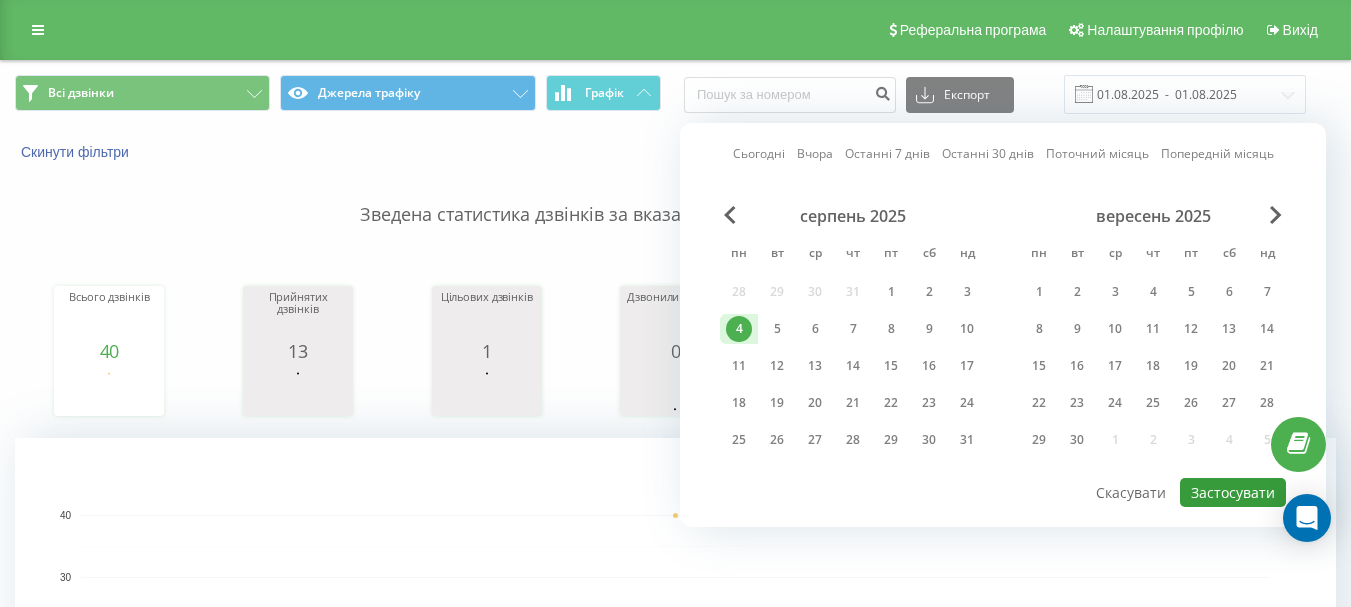 click on "Застосувати" at bounding box center [1233, 492] 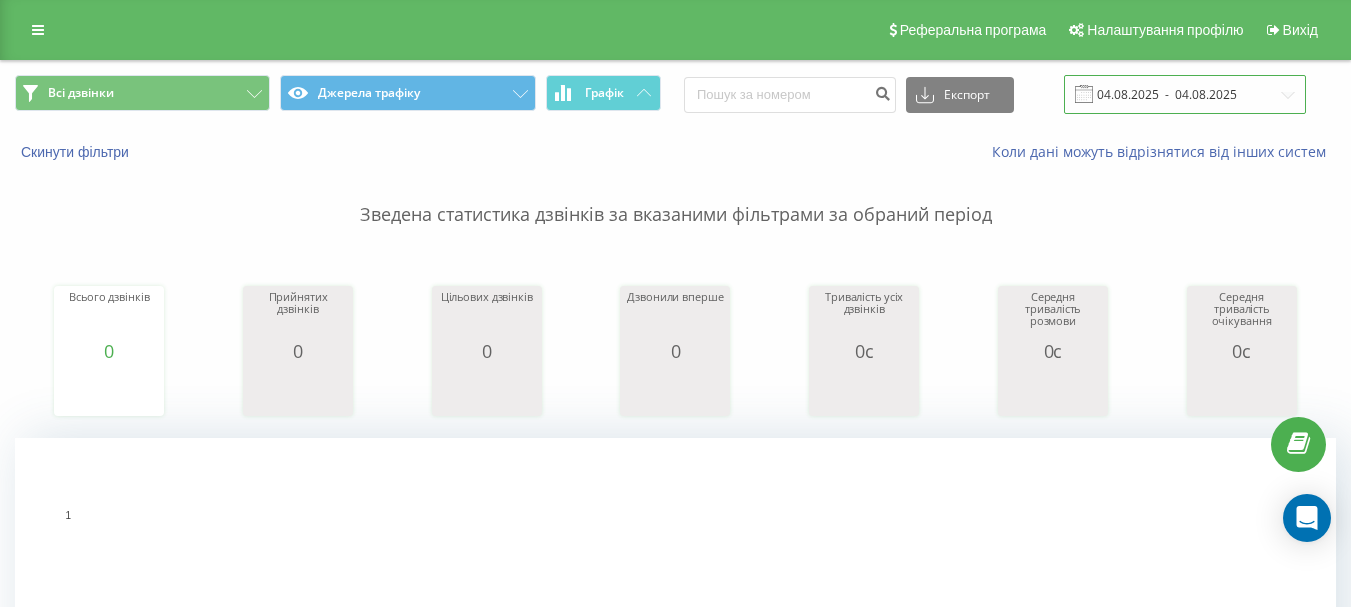 click on "04.08.2025  -  04.08.2025" at bounding box center [1185, 94] 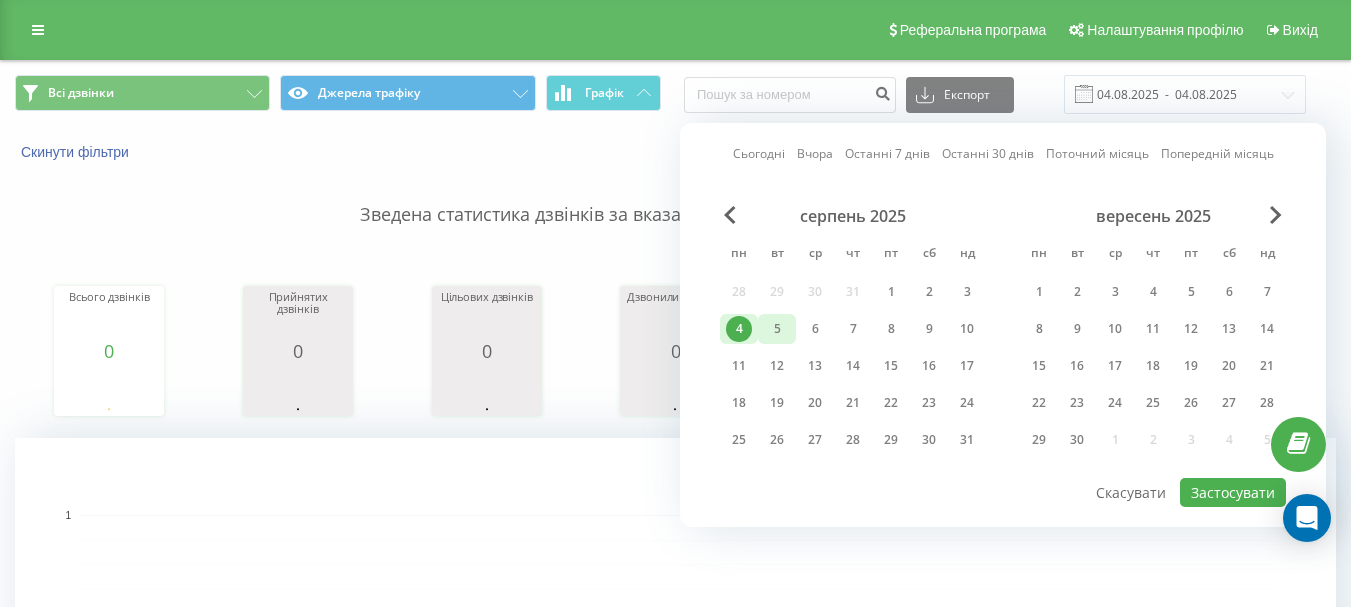 click on "5" at bounding box center [777, 329] 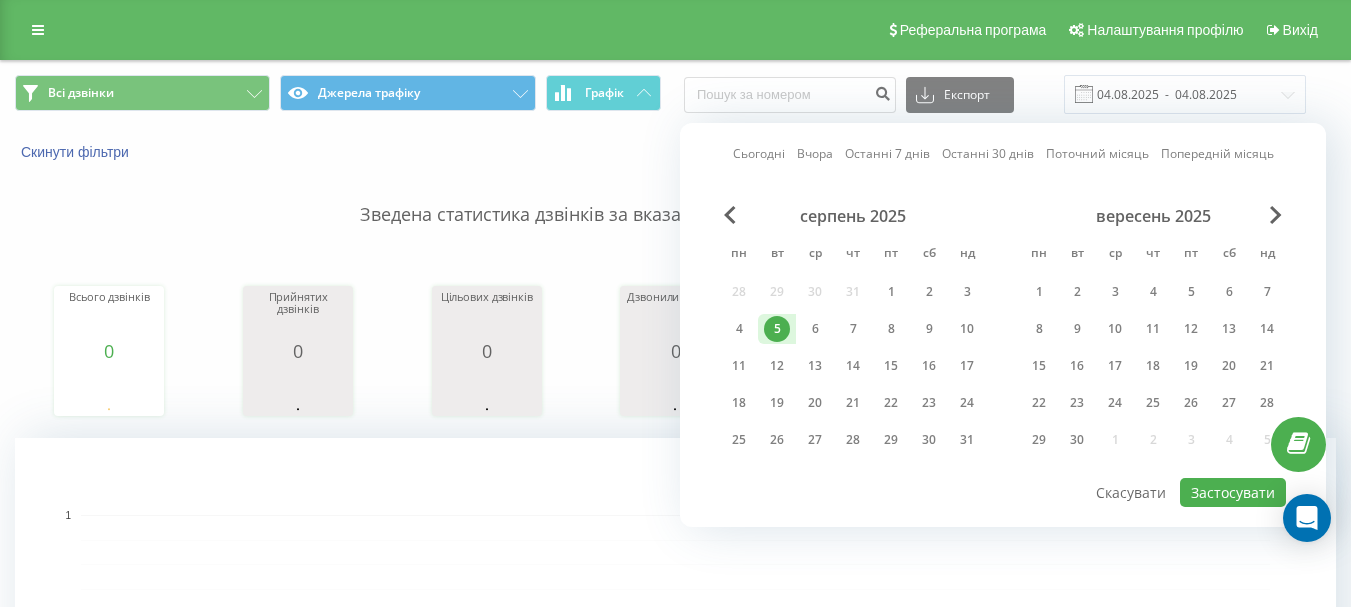 click on "5" at bounding box center [777, 329] 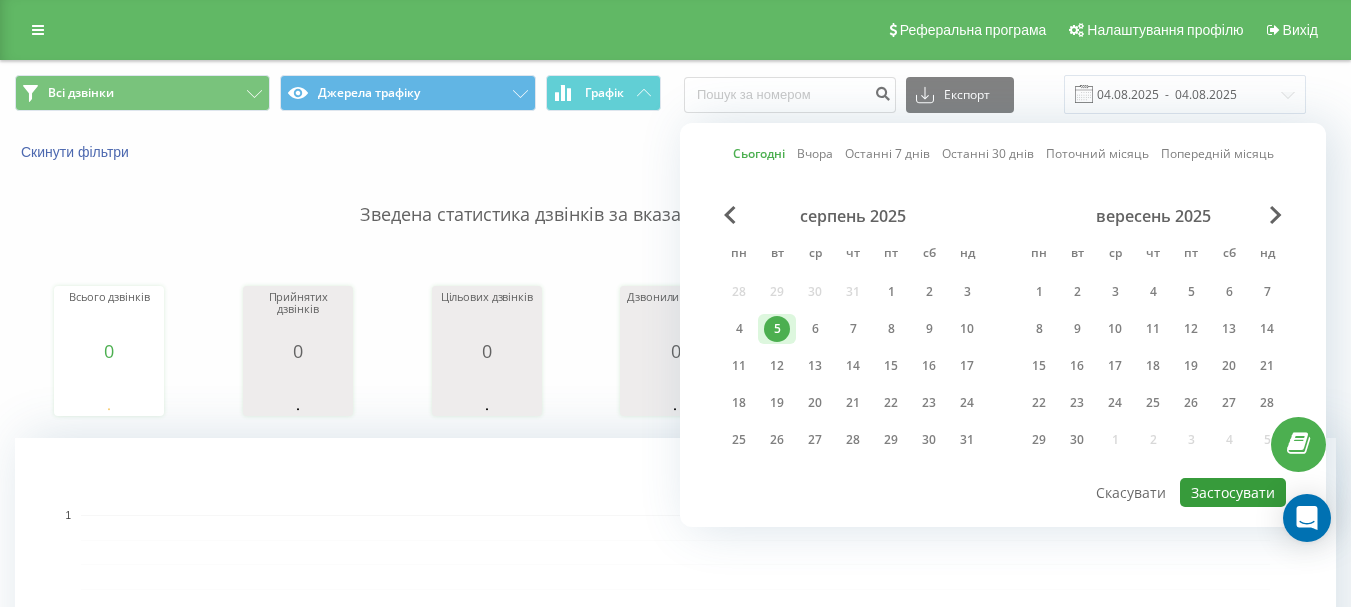 drag, startPoint x: 1241, startPoint y: 489, endPoint x: 1126, endPoint y: 491, distance: 115.01739 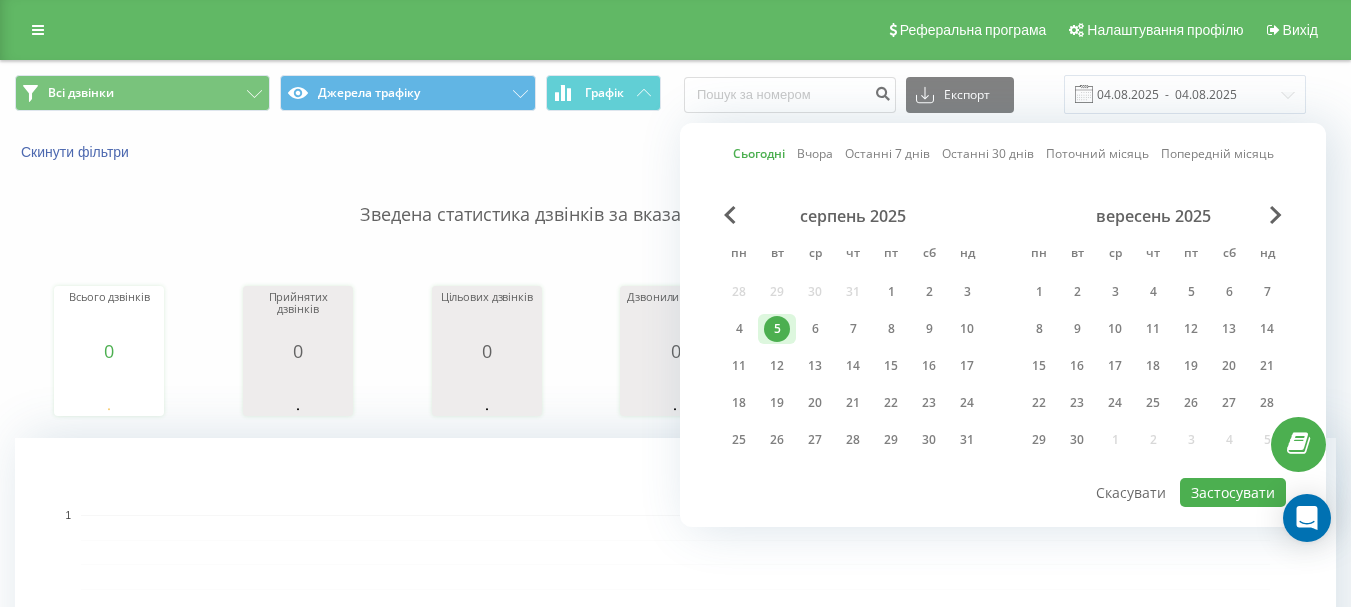 type on "05.08.2025  -  05.08.2025" 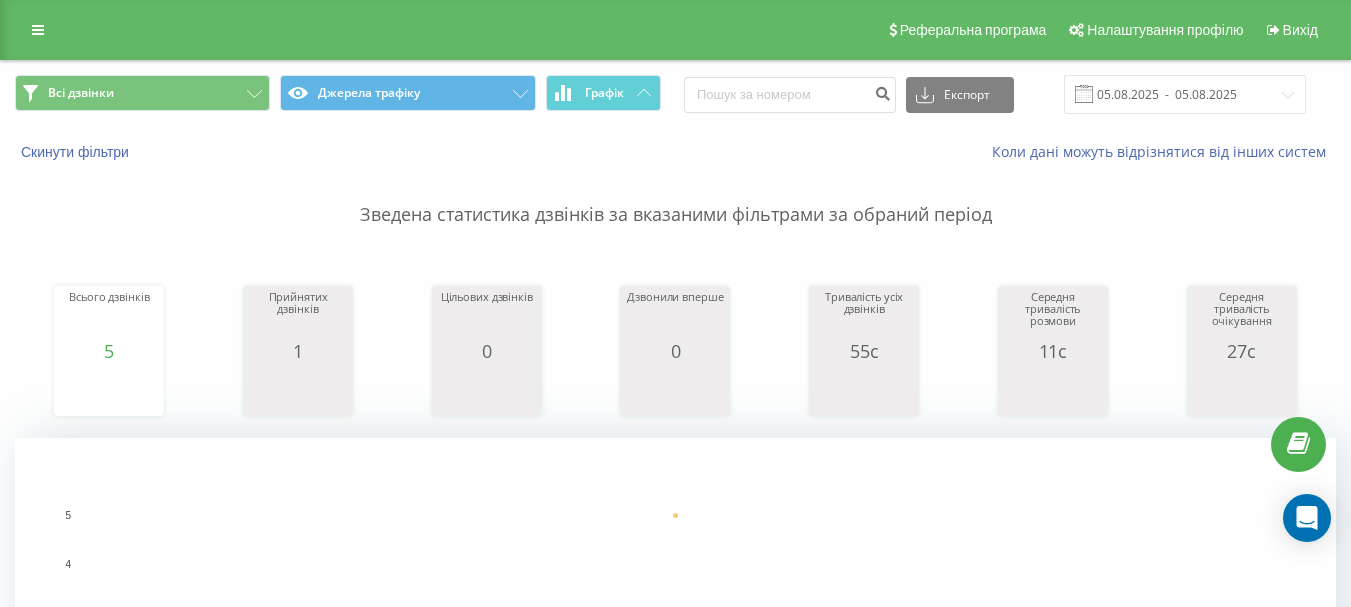 scroll, scrollTop: 0, scrollLeft: 0, axis: both 